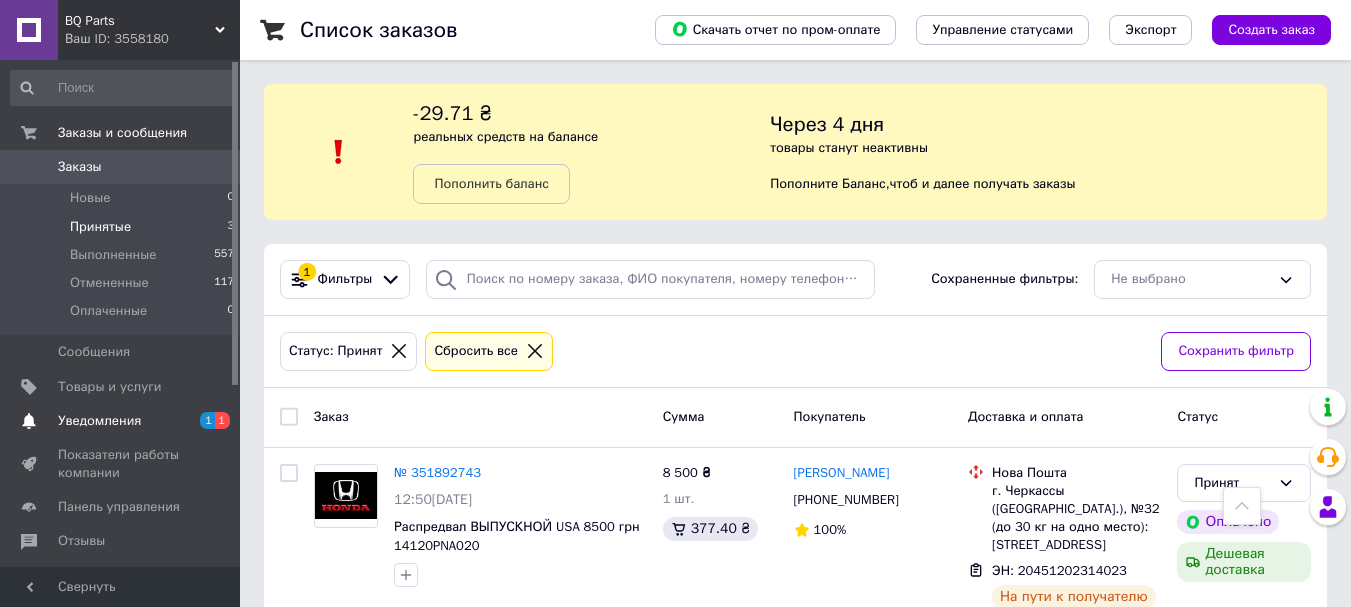 scroll, scrollTop: 393, scrollLeft: 0, axis: vertical 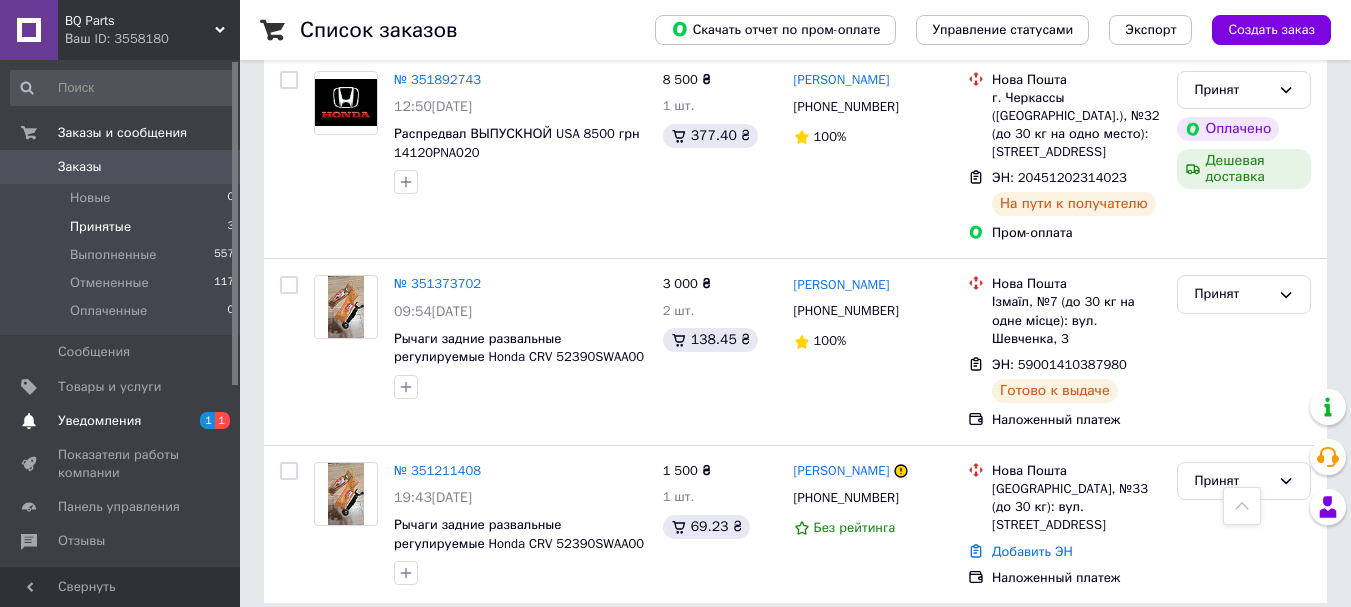 click on "Уведомления" at bounding box center (99, 421) 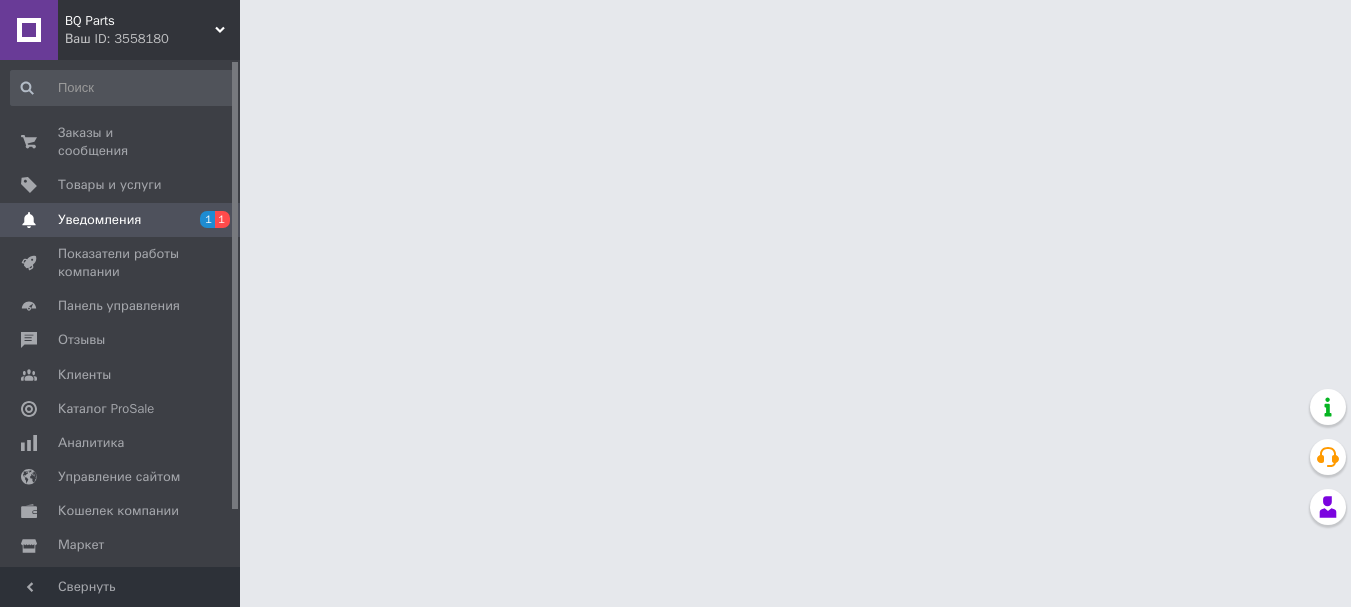 scroll, scrollTop: 0, scrollLeft: 0, axis: both 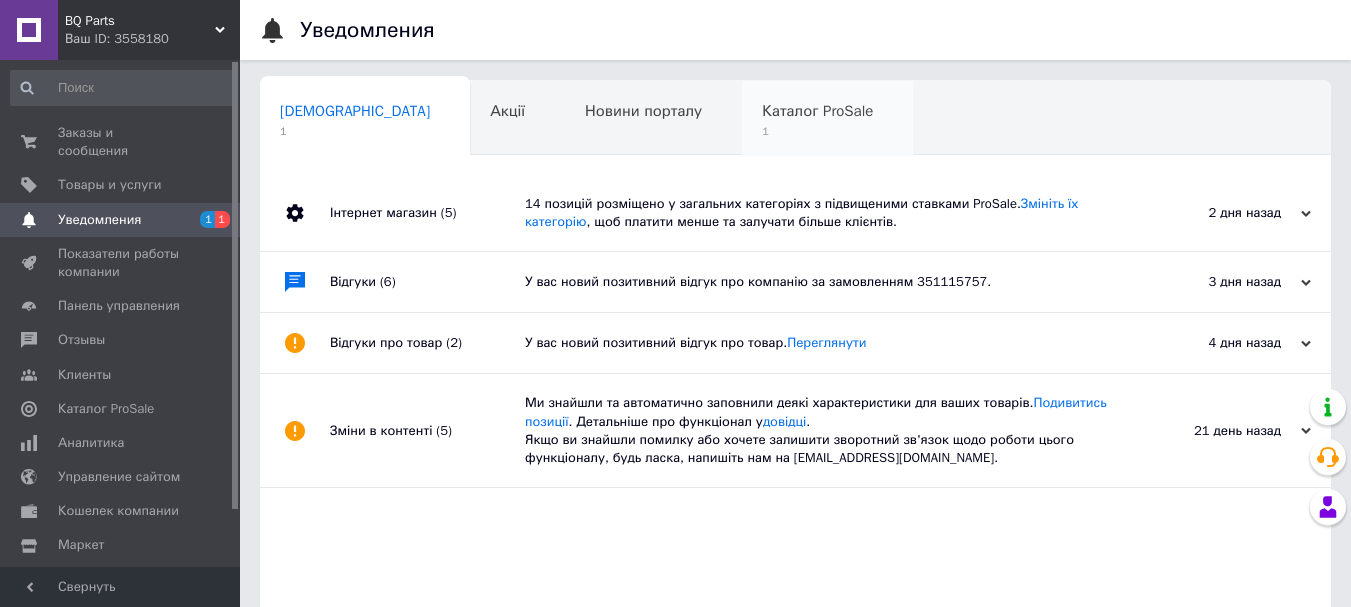 click on "Каталог ProSale 1" at bounding box center (827, 119) 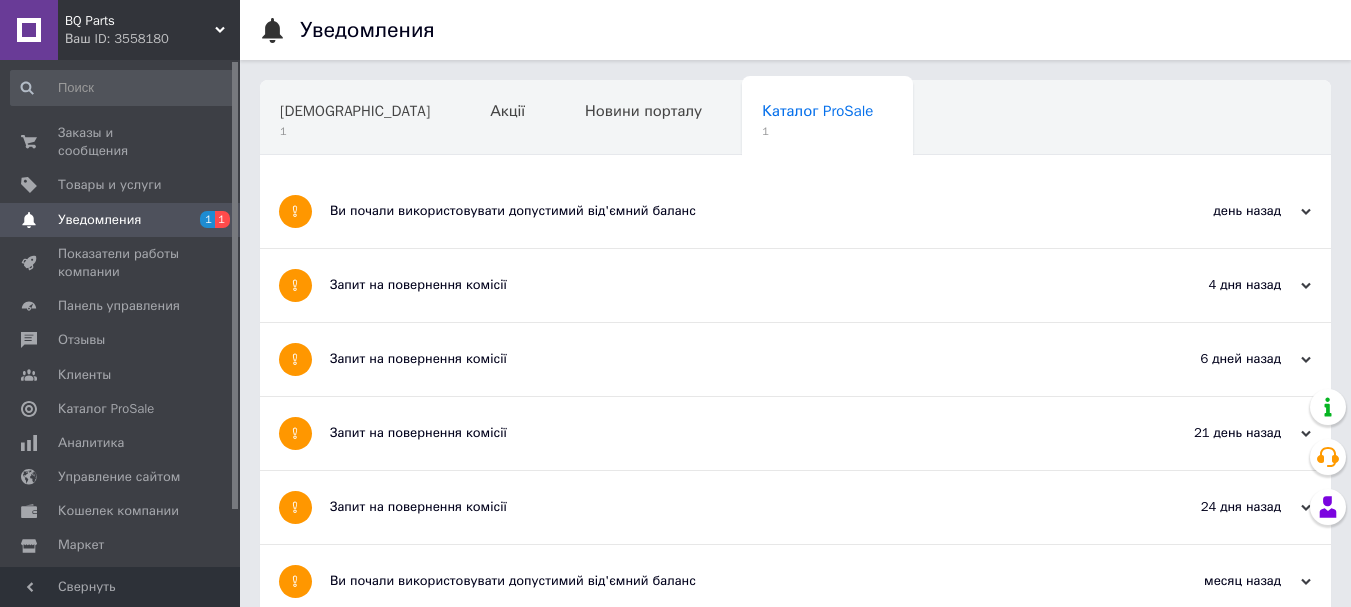 click on "Ви почали використовувати допустимий від'ємний баланс" at bounding box center (720, 211) 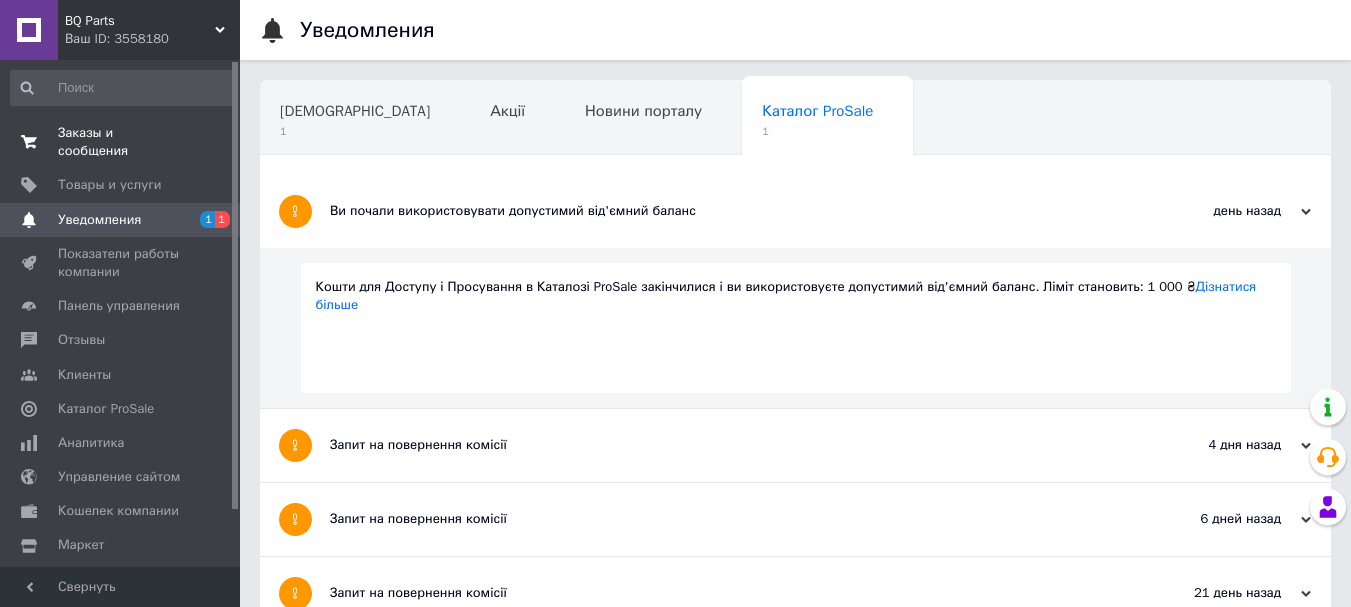 click on "Заказы и сообщения" at bounding box center [121, 142] 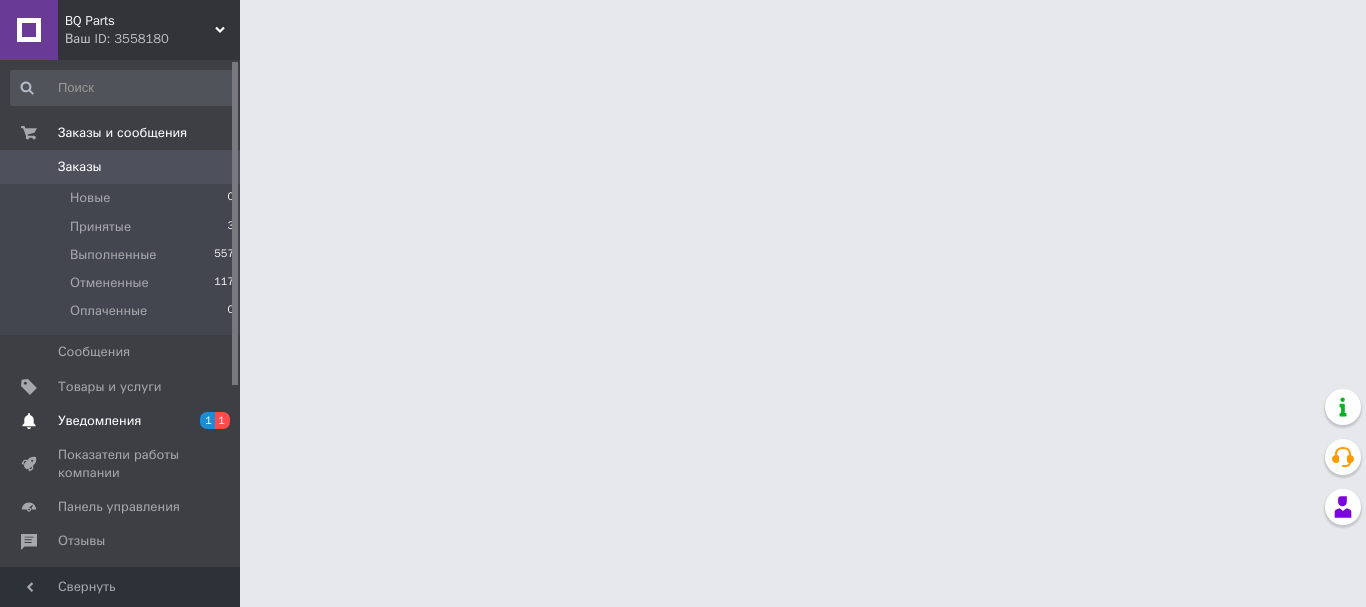 click on "Уведомления 1 1" at bounding box center [123, 421] 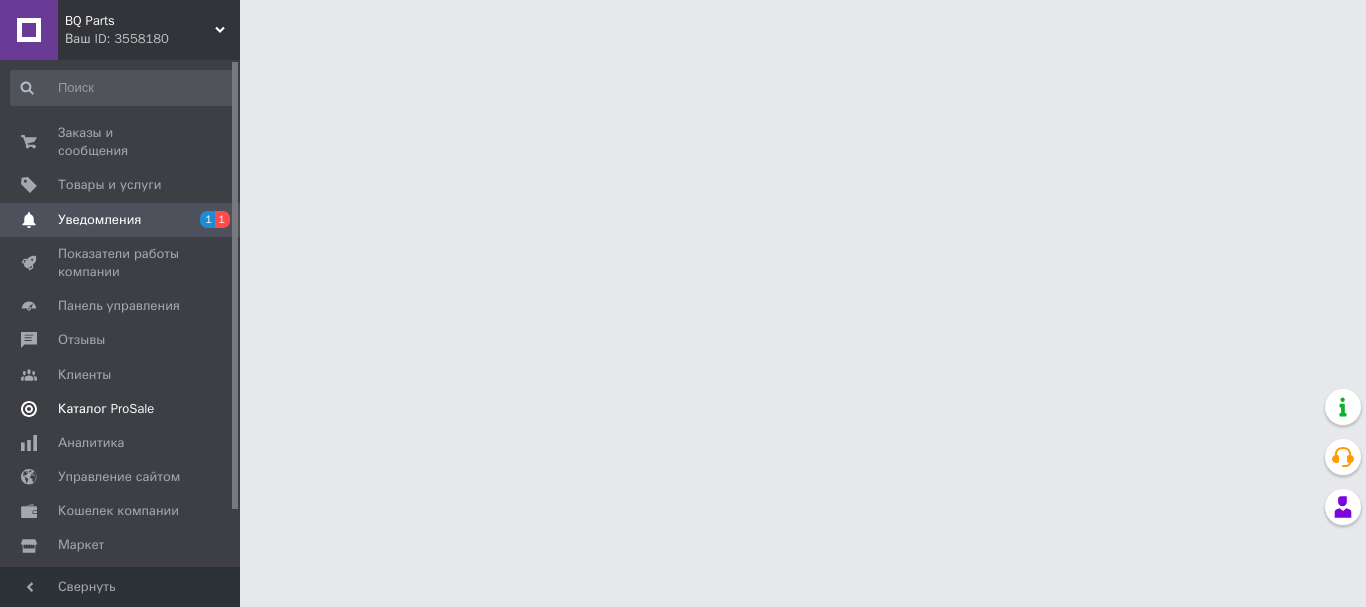 click on "Каталог ProSale" at bounding box center (106, 409) 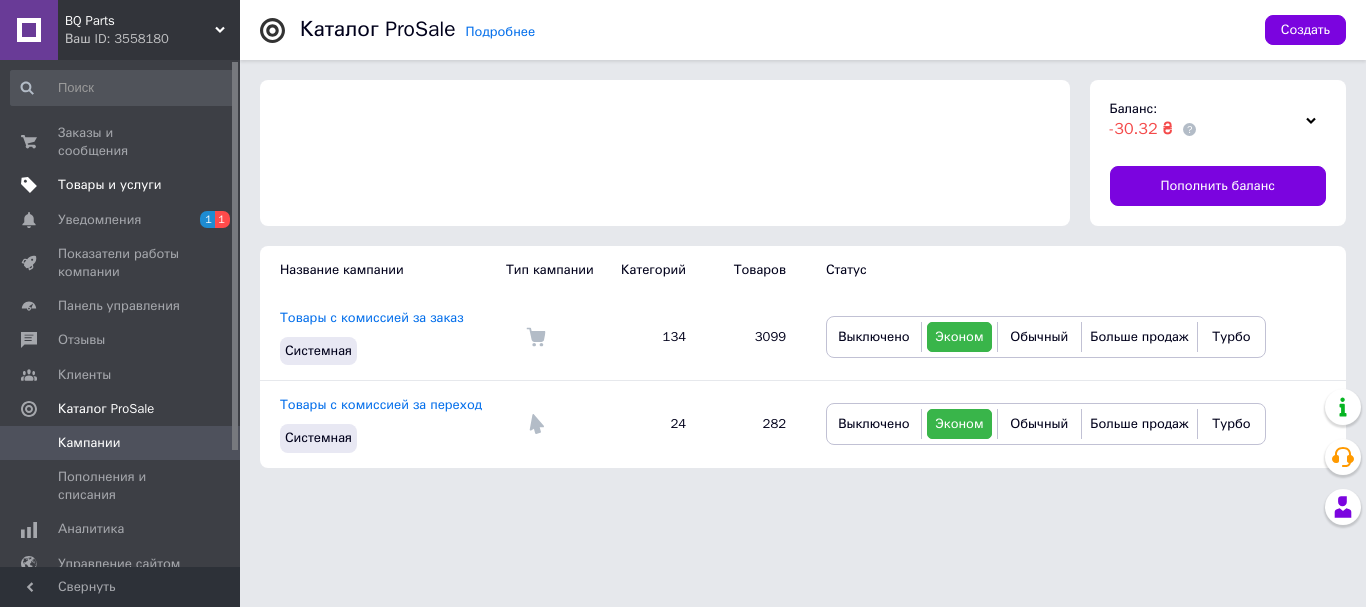 click on "Товары и услуги" at bounding box center (110, 185) 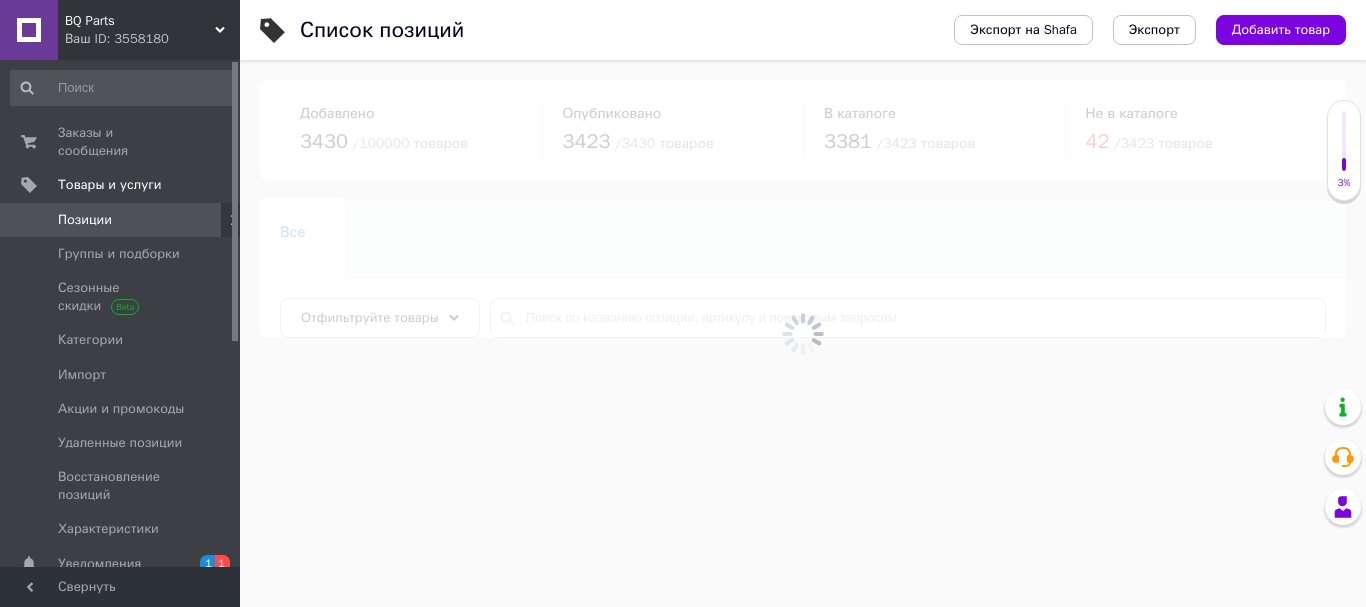 click 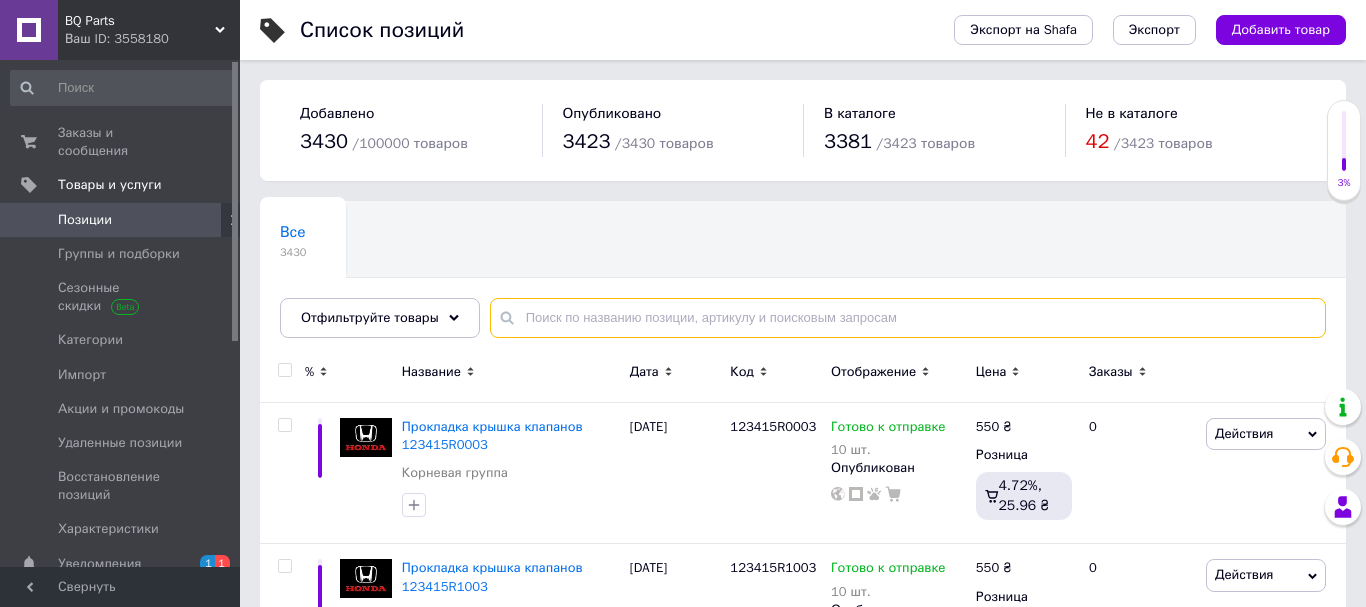 click at bounding box center (908, 318) 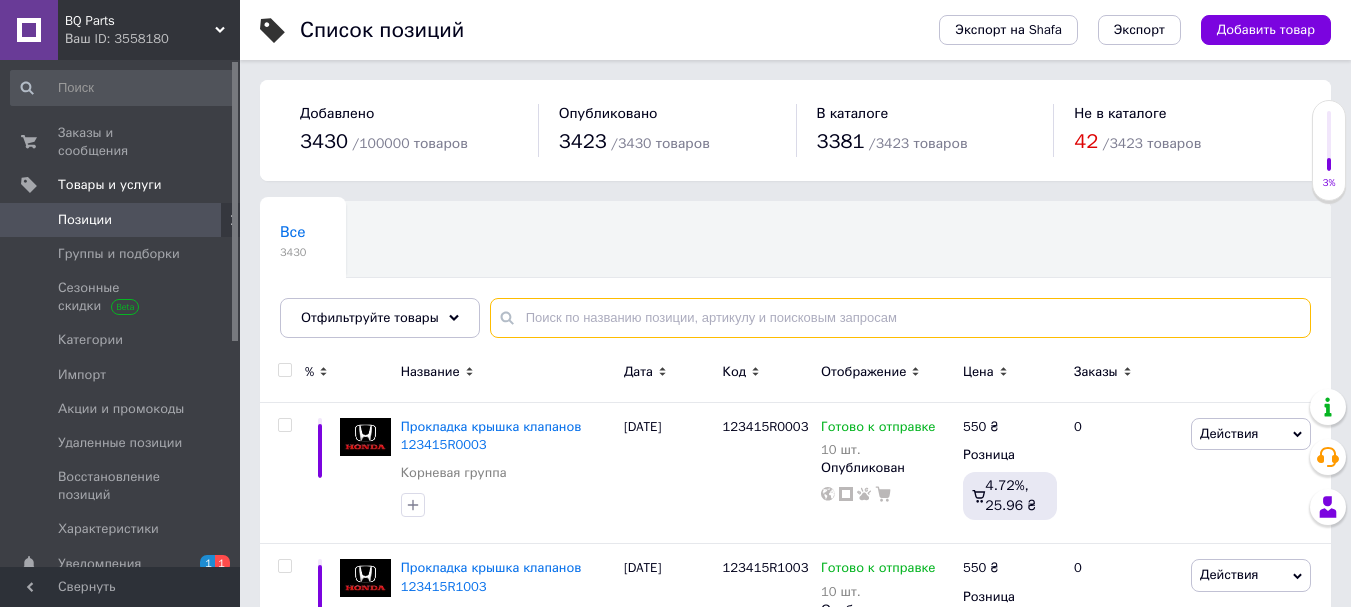 click at bounding box center (900, 318) 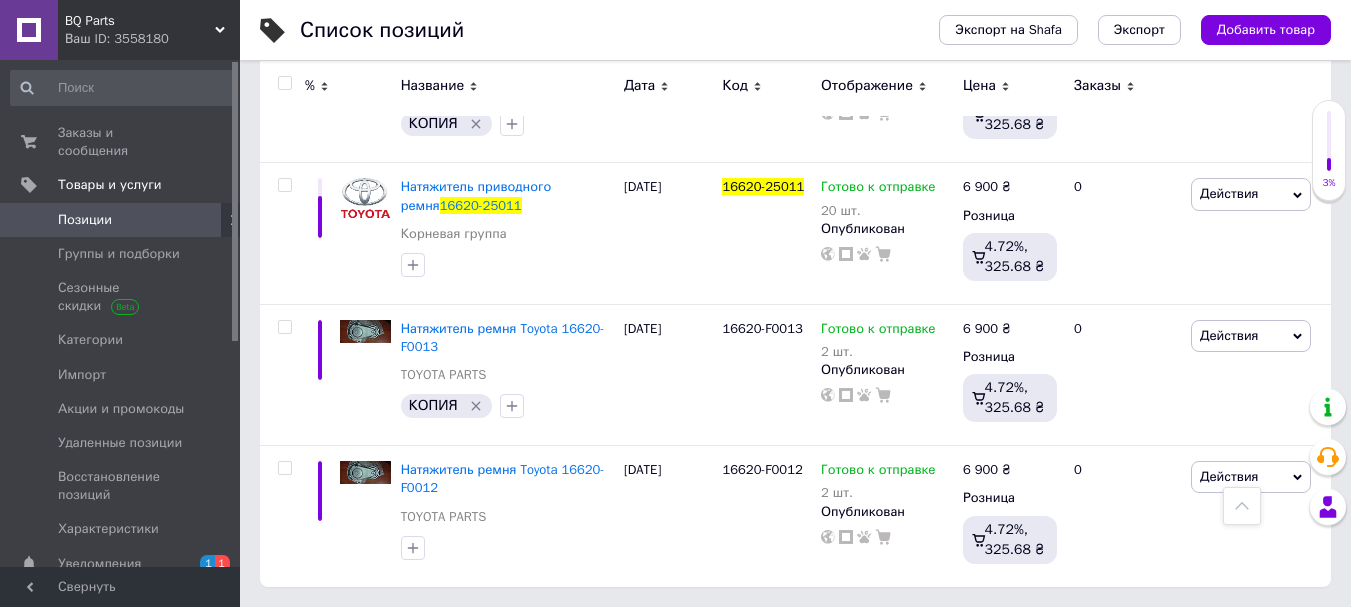 scroll, scrollTop: 0, scrollLeft: 0, axis: both 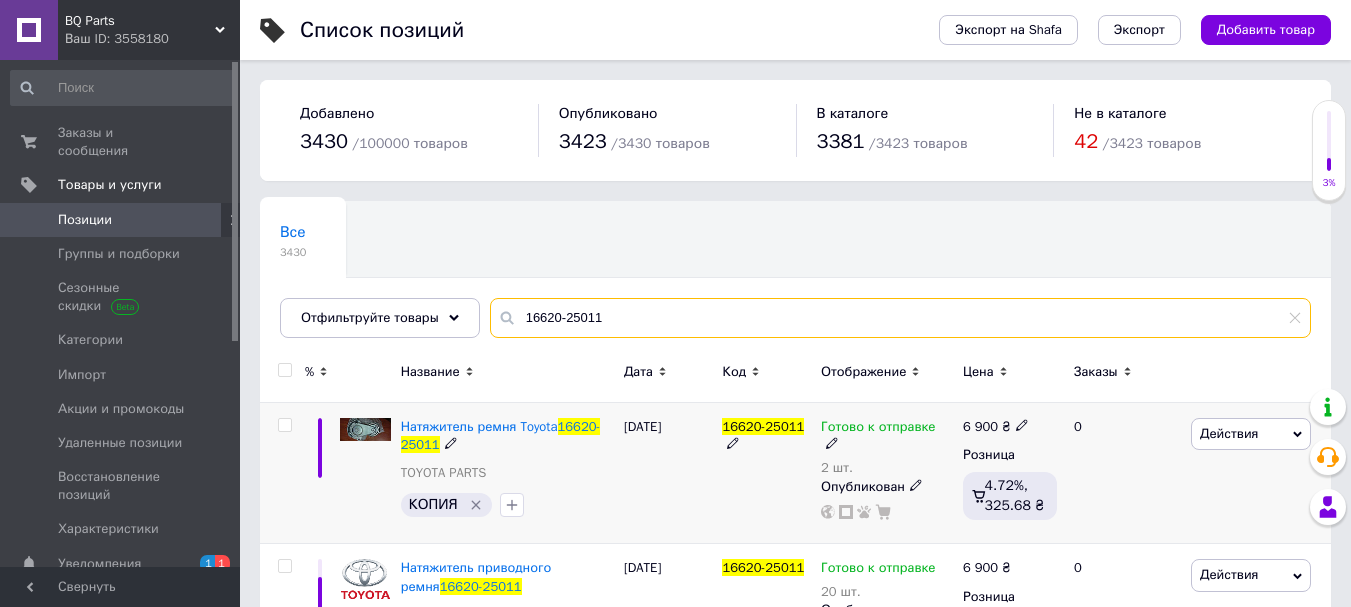 type on "16620-25011" 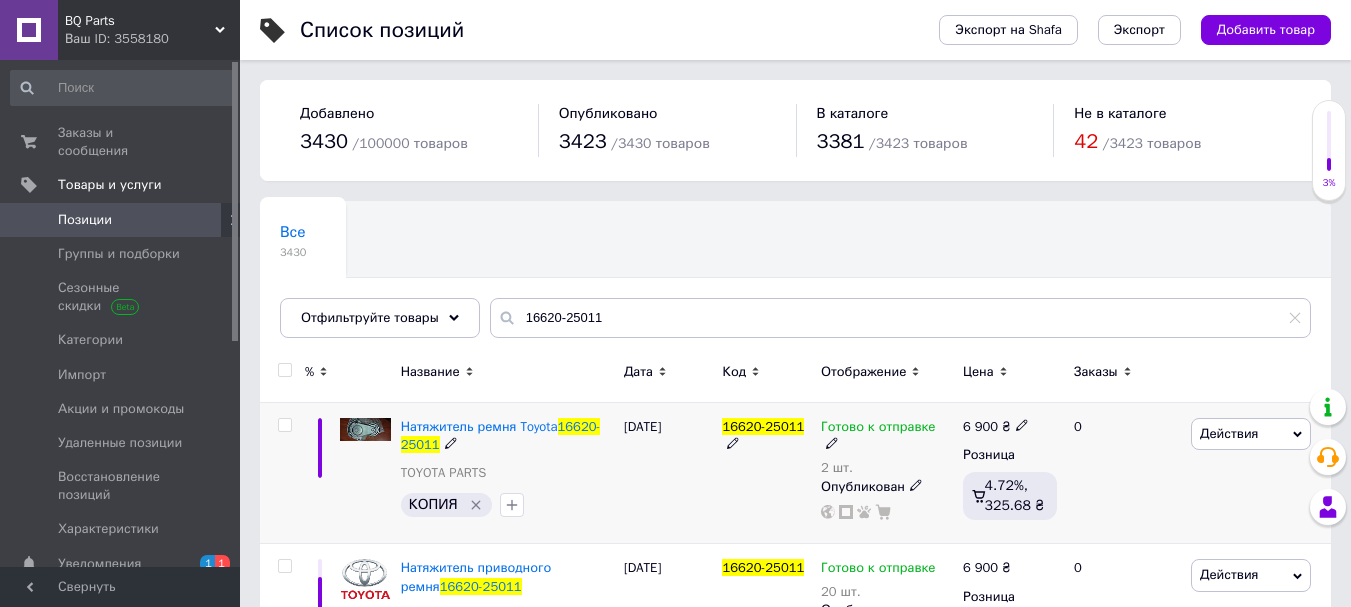 click 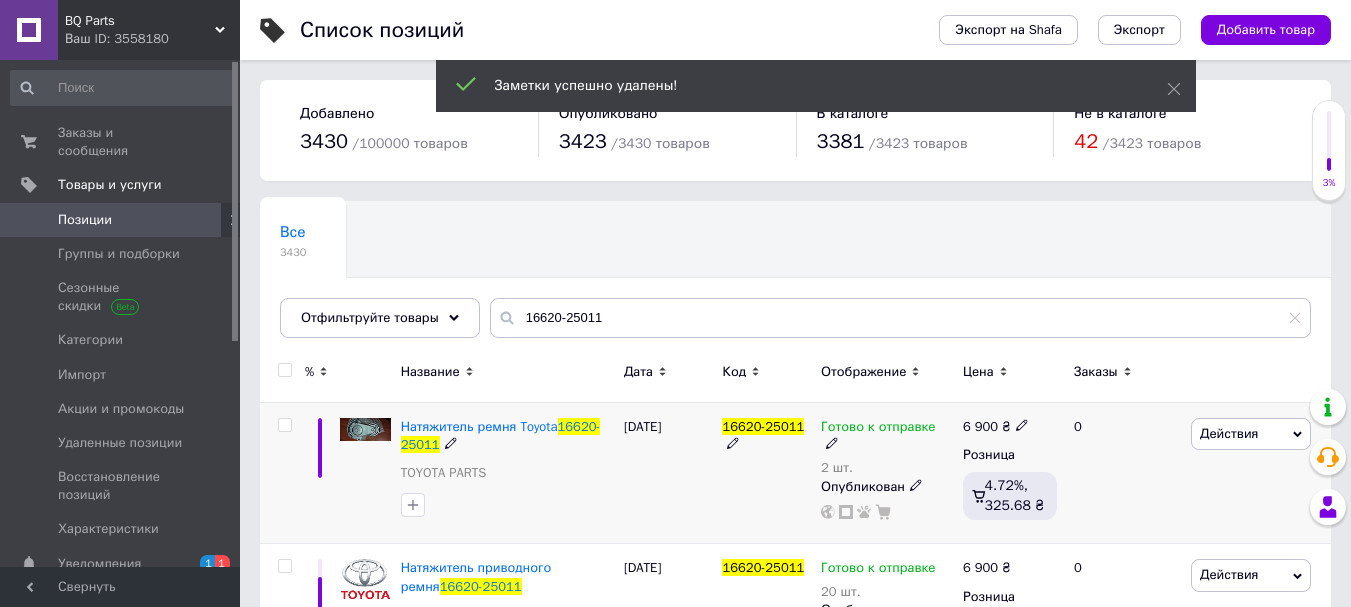 click at bounding box center [507, 505] 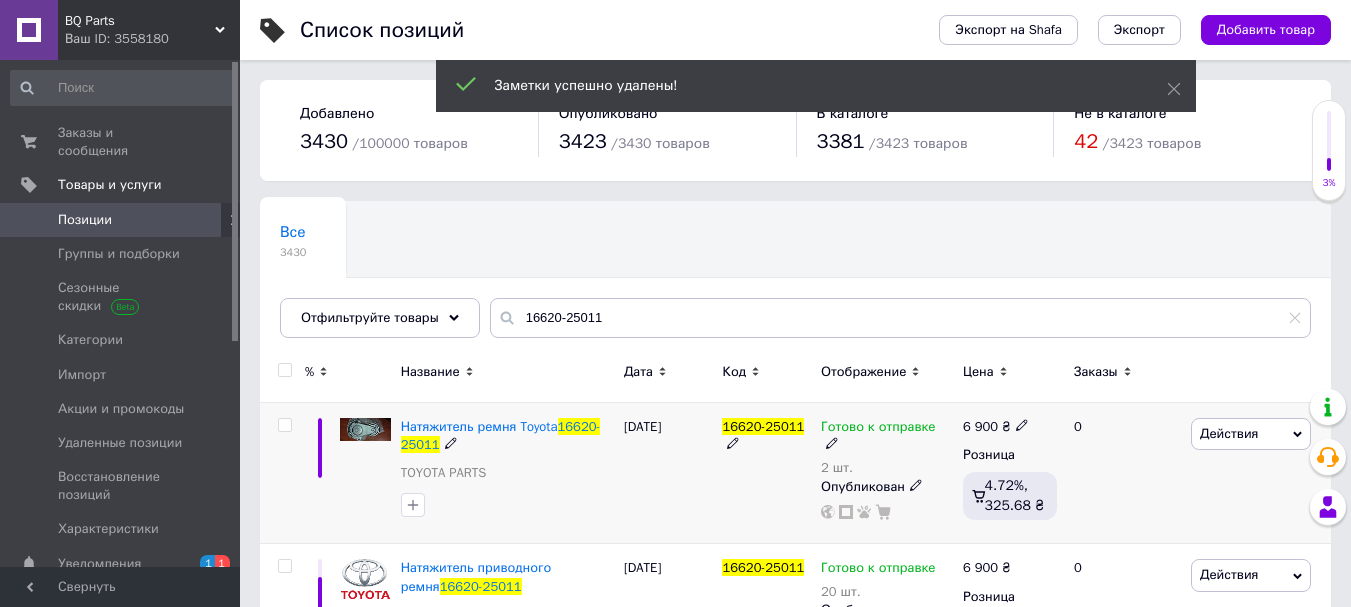 click on "[DATE]" at bounding box center [668, 473] 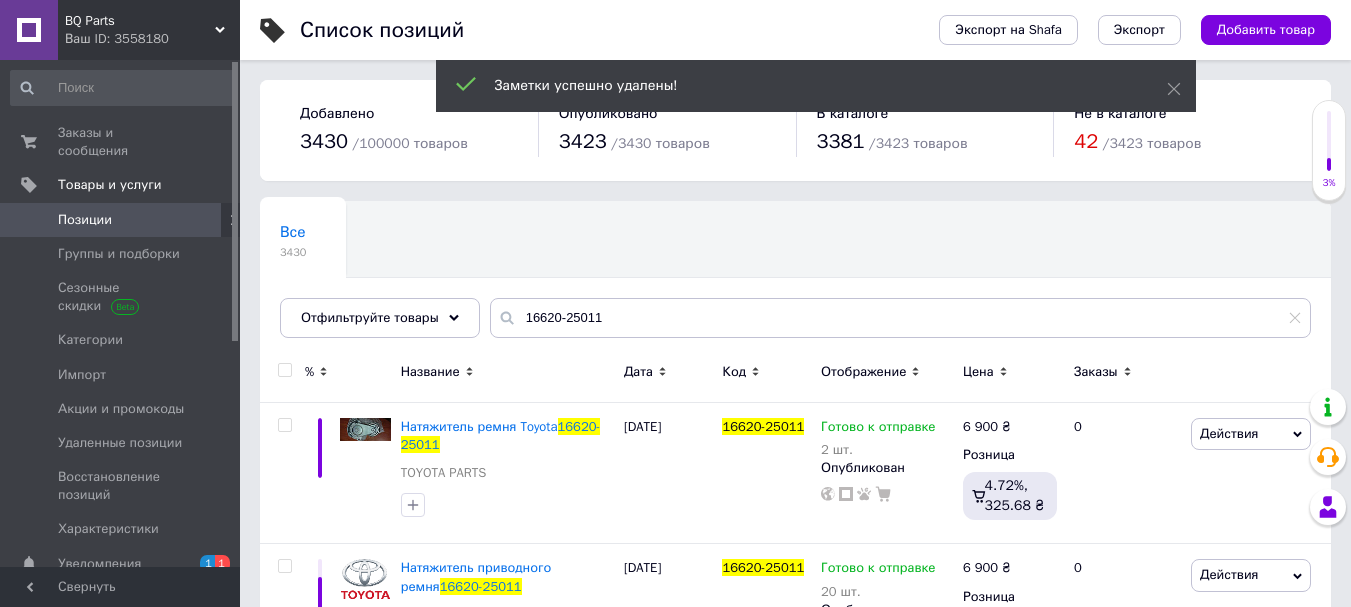 click on "Все 3430 Ok Отфильтровано...  Сохранить" at bounding box center [795, 279] 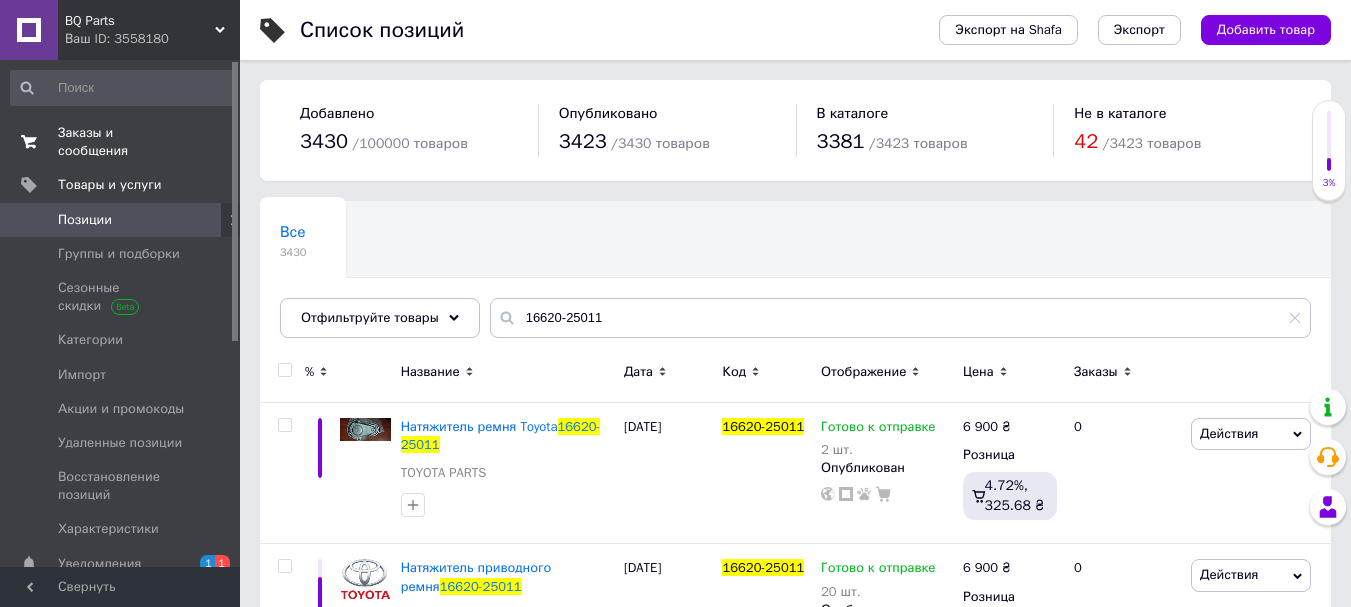 click on "Заказы и сообщения 0 0" at bounding box center (123, 142) 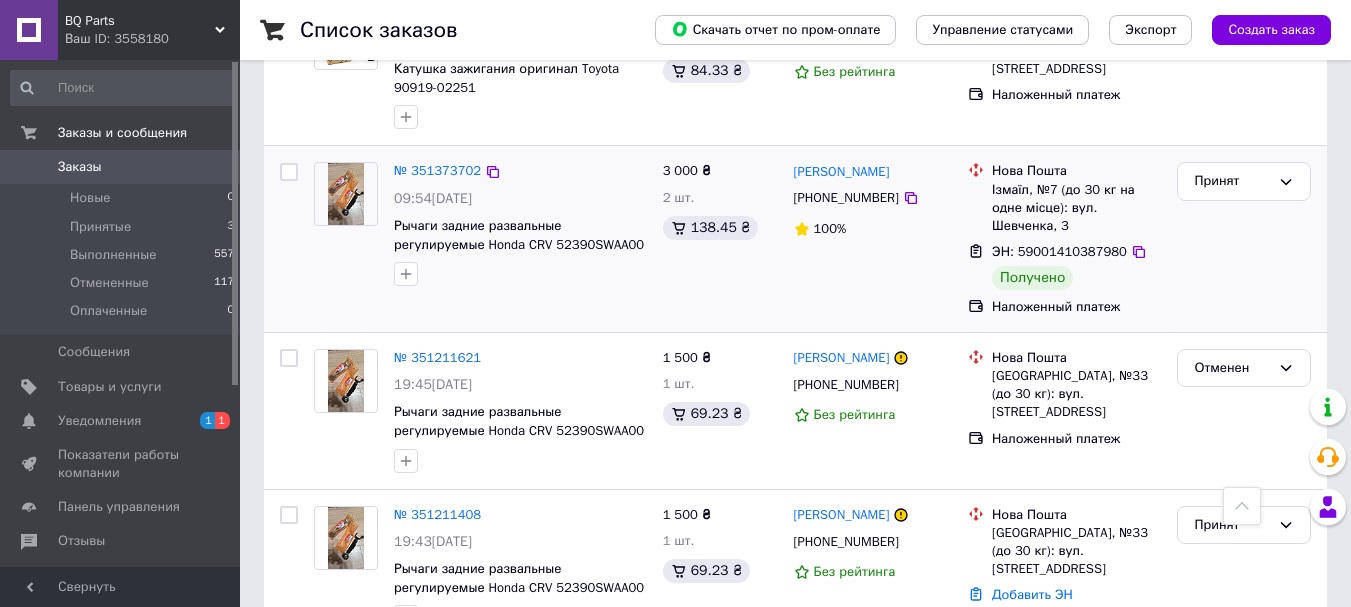 scroll, scrollTop: 600, scrollLeft: 0, axis: vertical 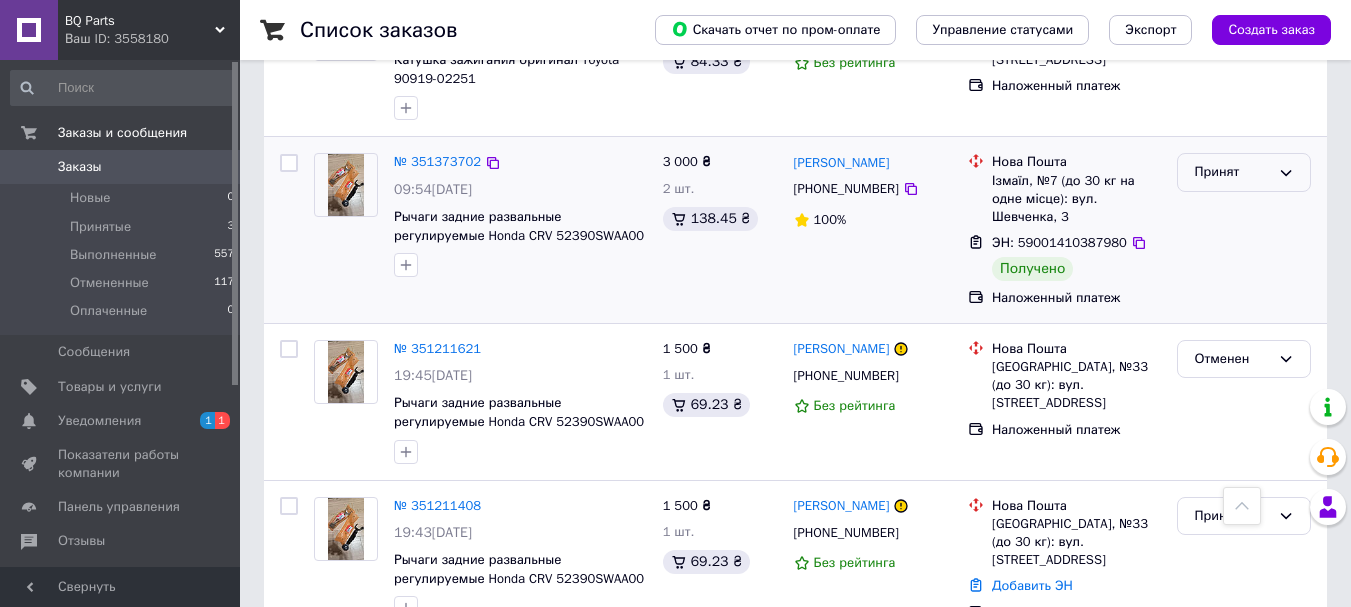 click on "Принят" at bounding box center [1232, 172] 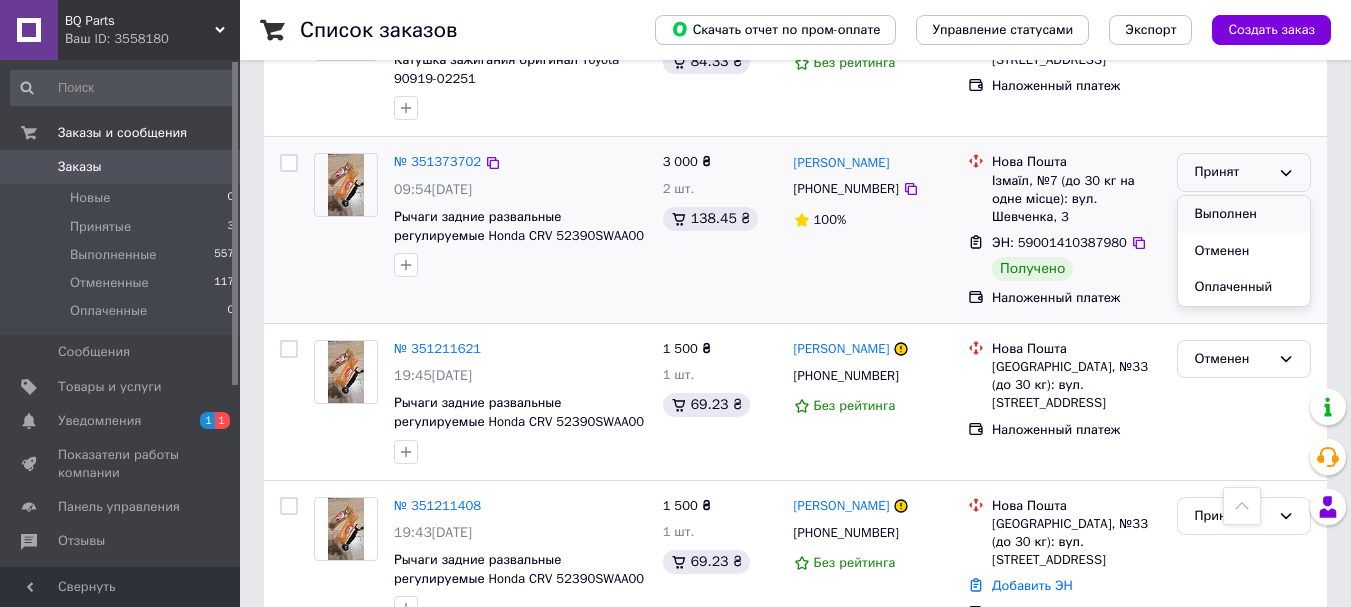 click on "Выполнен" at bounding box center (1244, 214) 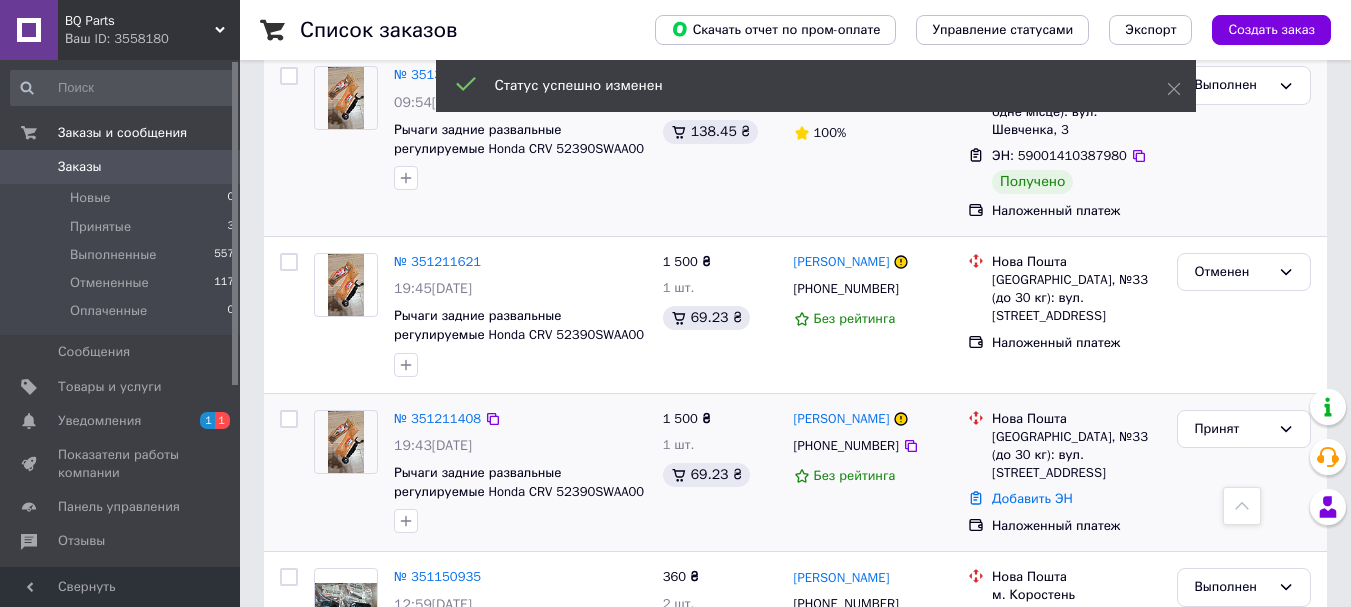 scroll, scrollTop: 800, scrollLeft: 0, axis: vertical 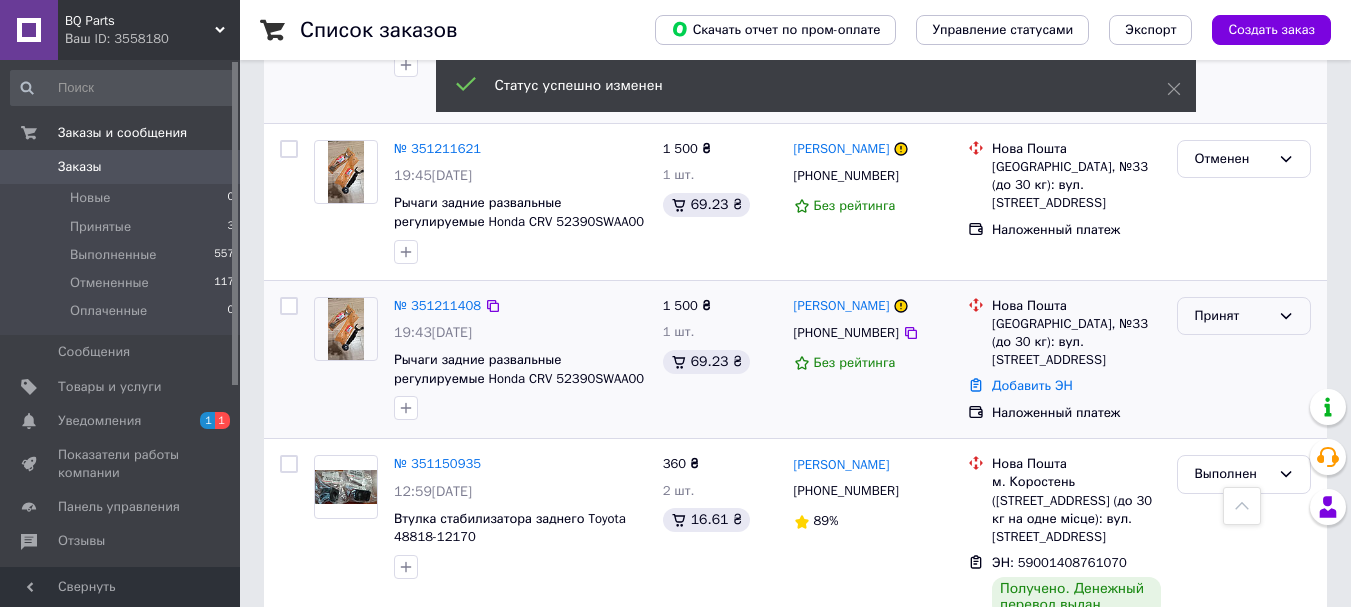 click on "Принят" at bounding box center (1232, 316) 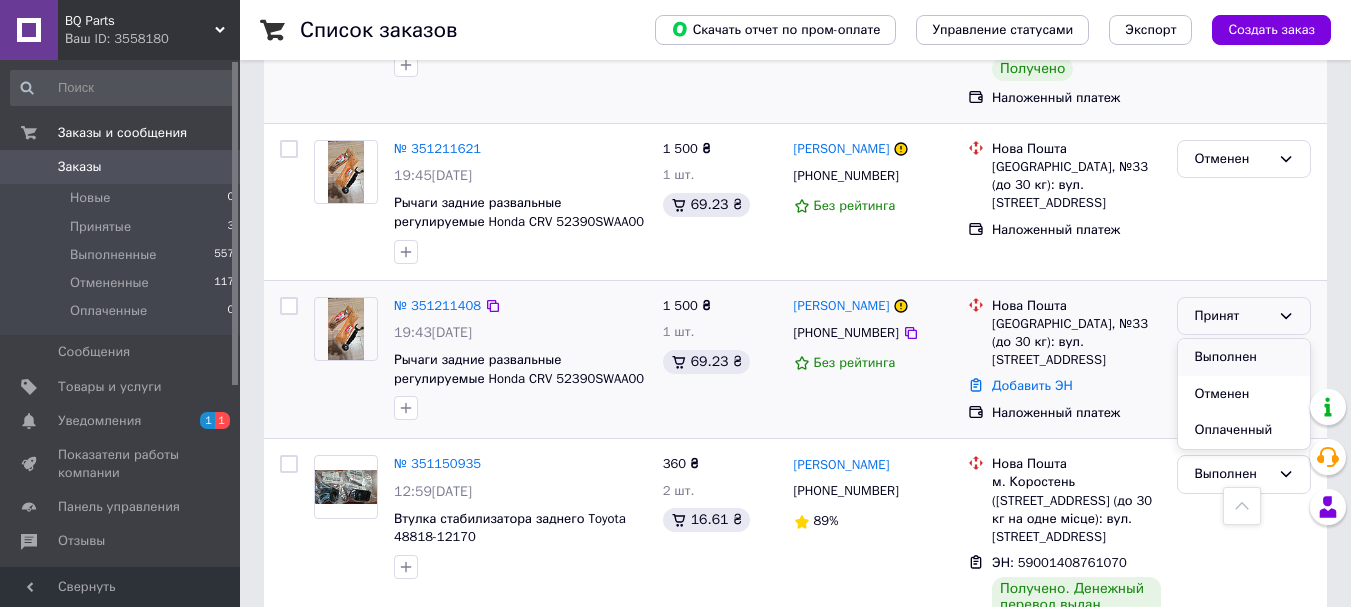 click on "Выполнен" at bounding box center (1244, 357) 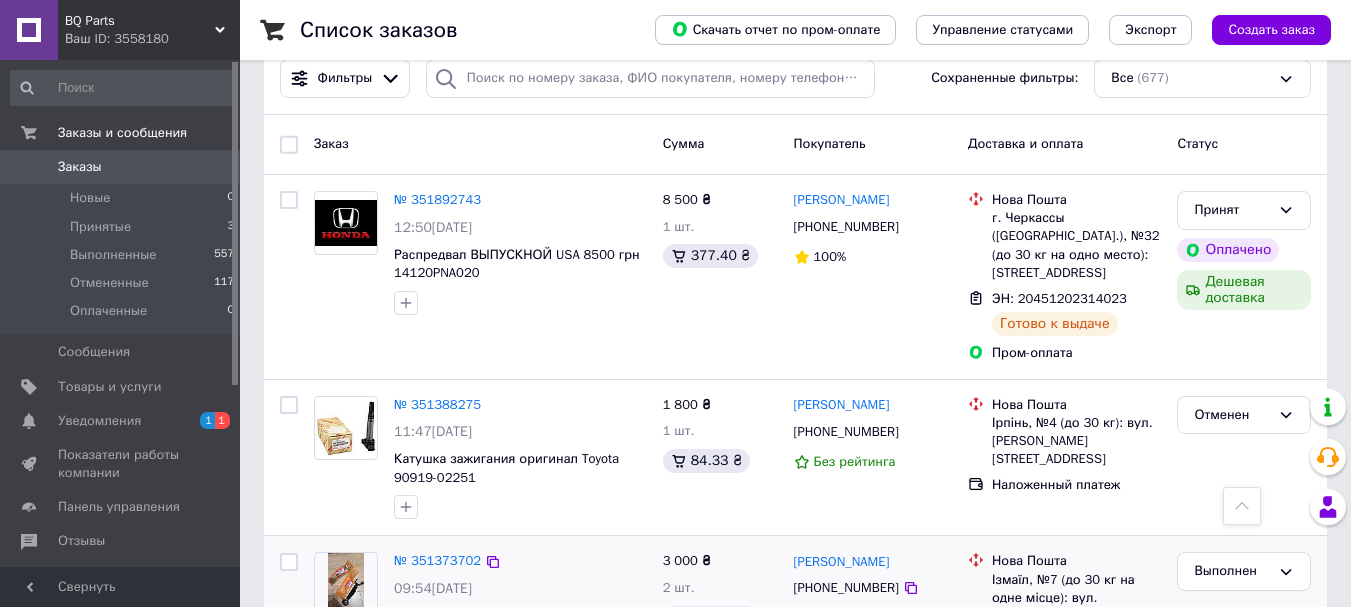 scroll, scrollTop: 200, scrollLeft: 0, axis: vertical 